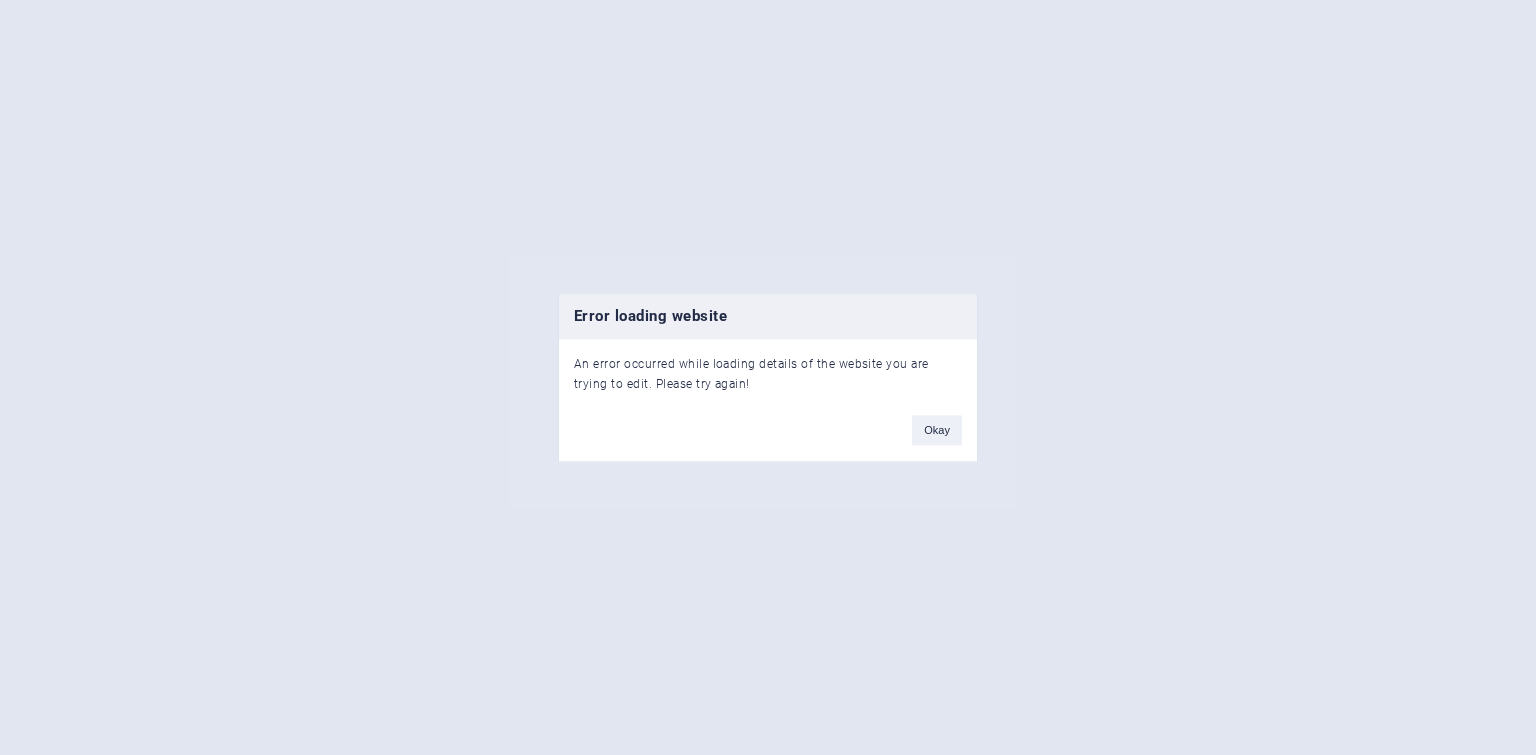 scroll, scrollTop: 0, scrollLeft: 0, axis: both 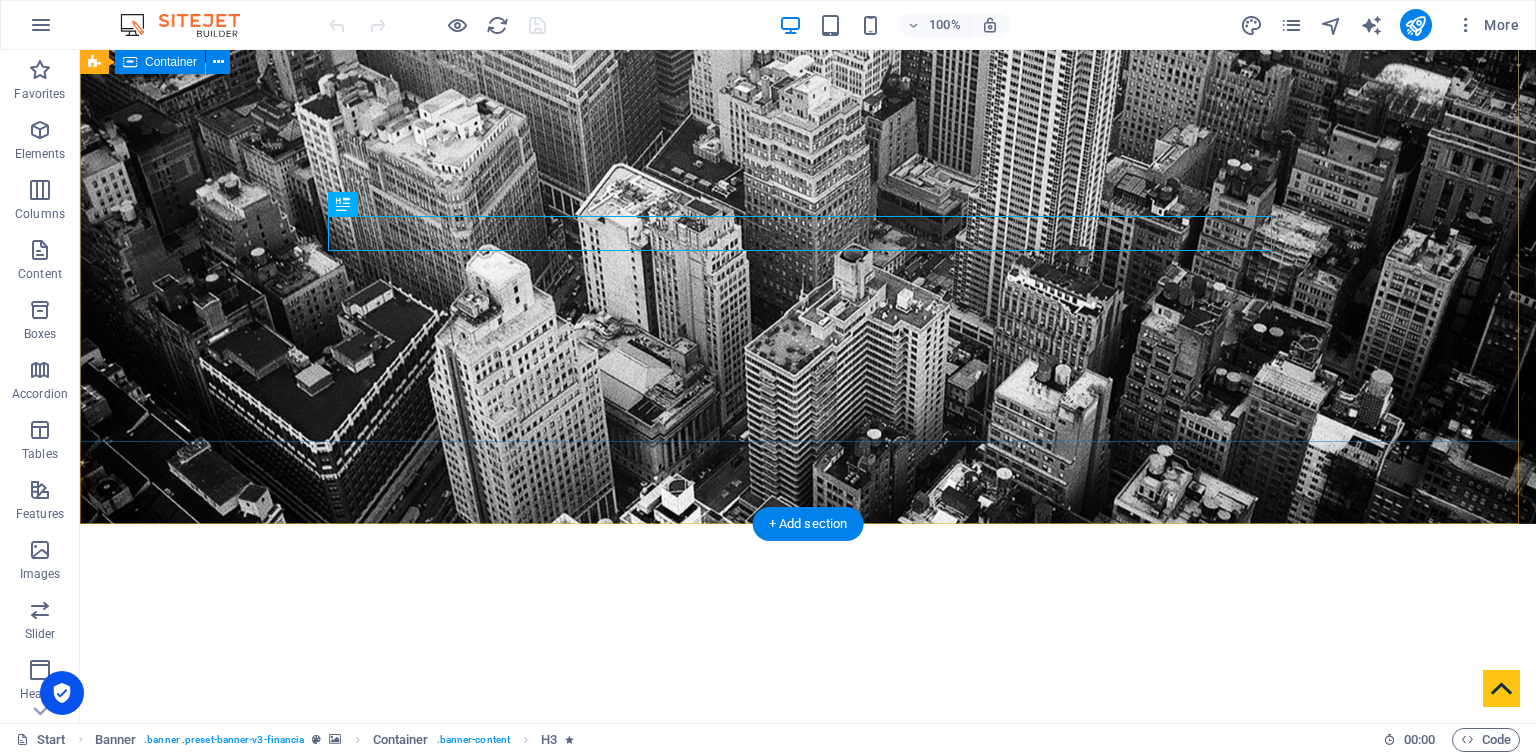 click on "Finance Service in  Berlin" at bounding box center (808, 827) 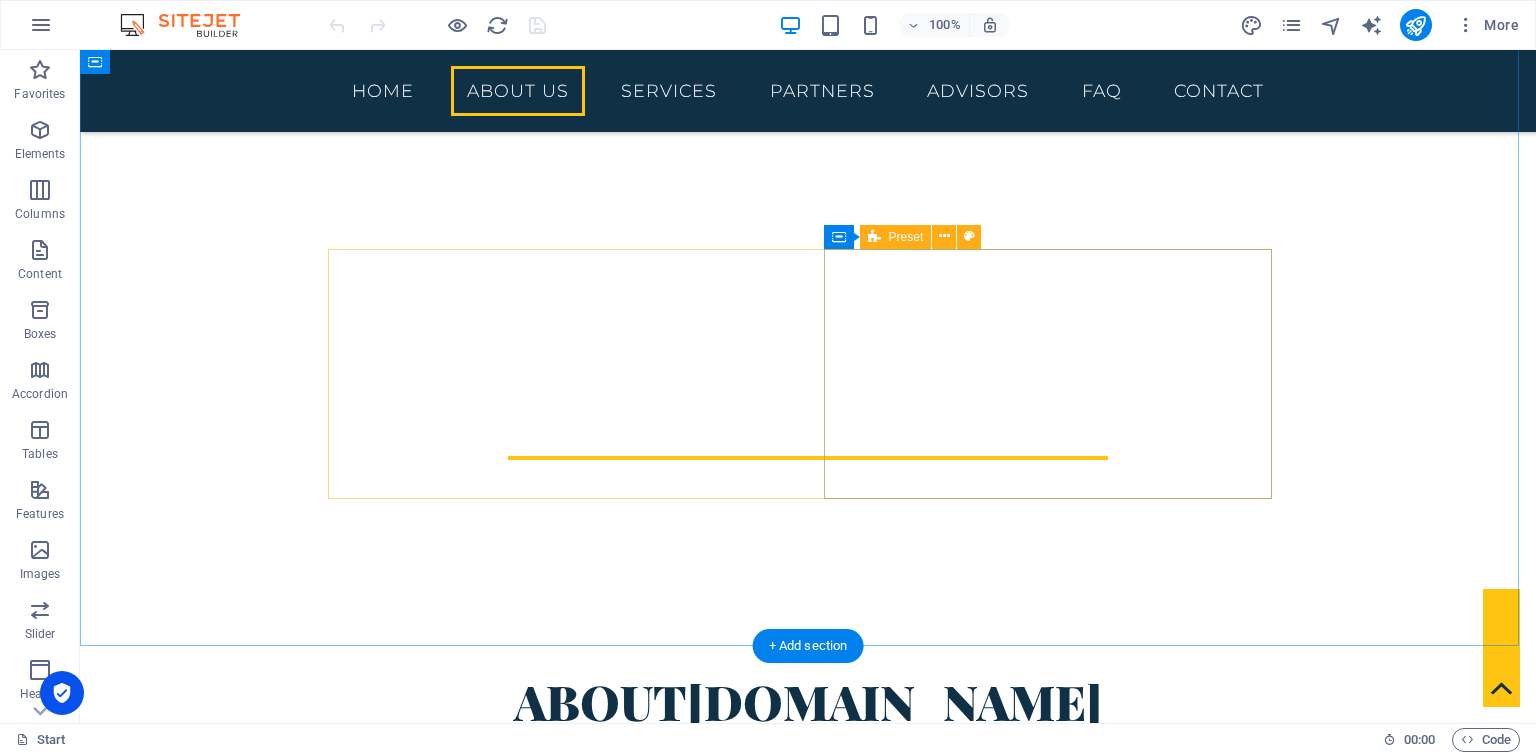 scroll, scrollTop: 700, scrollLeft: 0, axis: vertical 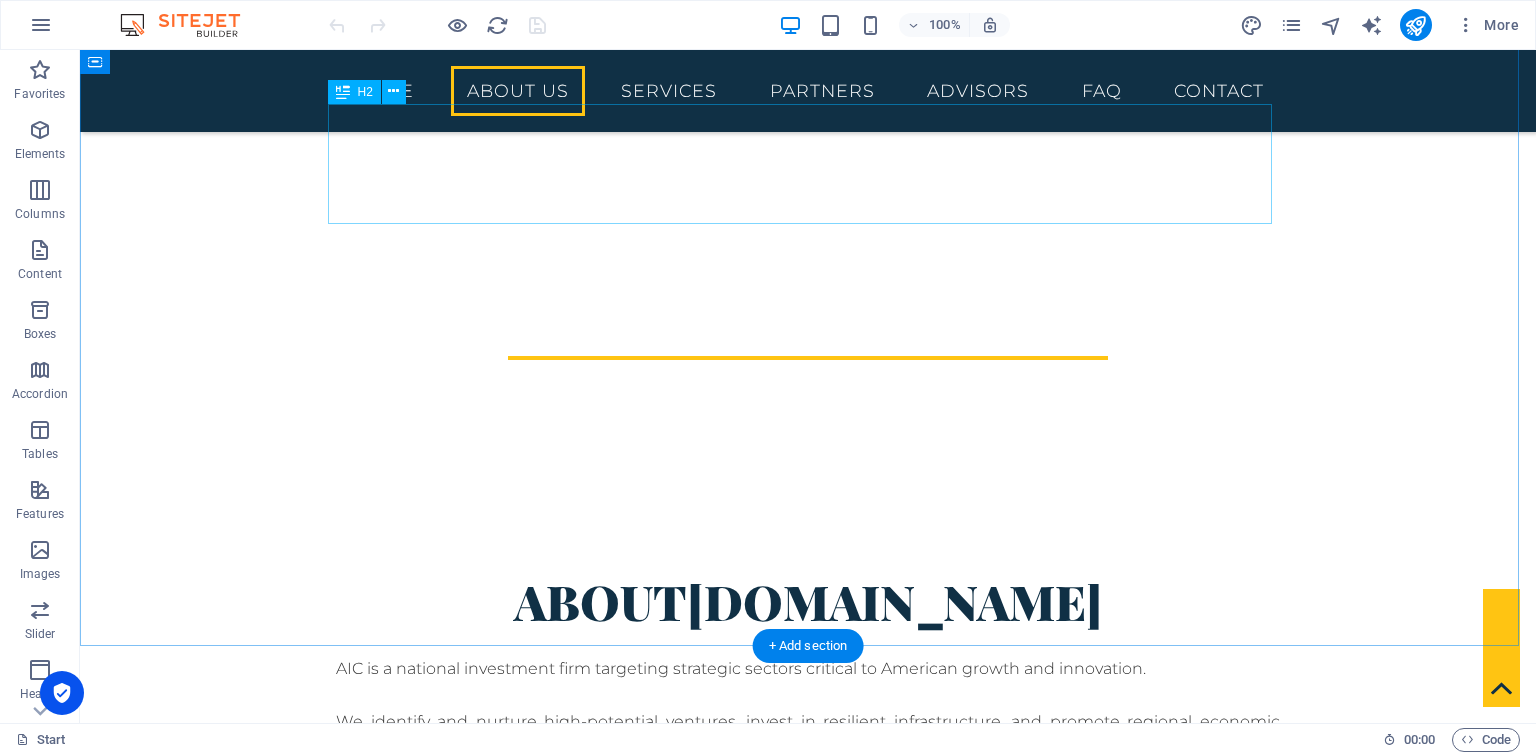 click on "About  americainvestmentcorp.com" at bounding box center (808, 601) 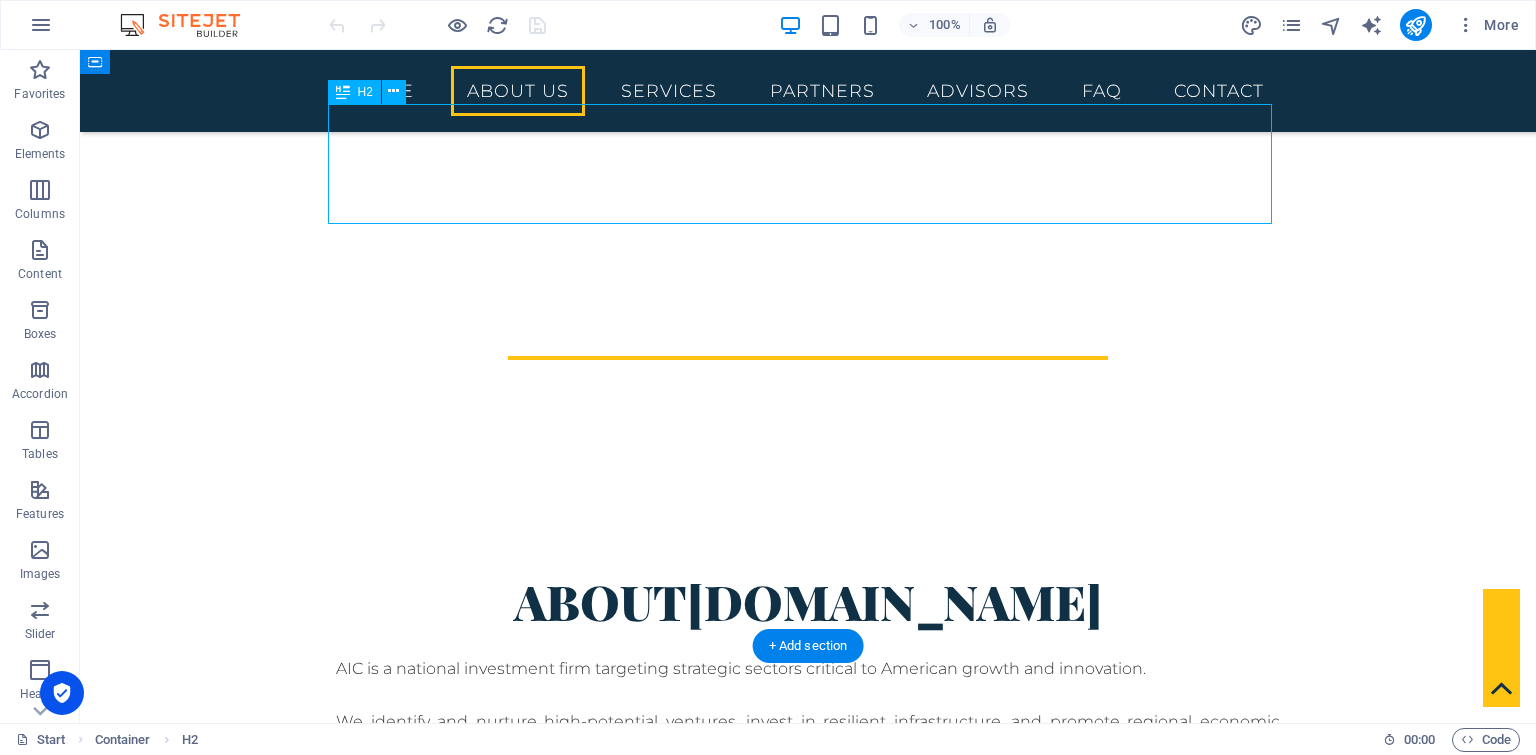 click on "About  americainvestmentcorp.com" at bounding box center [808, 601] 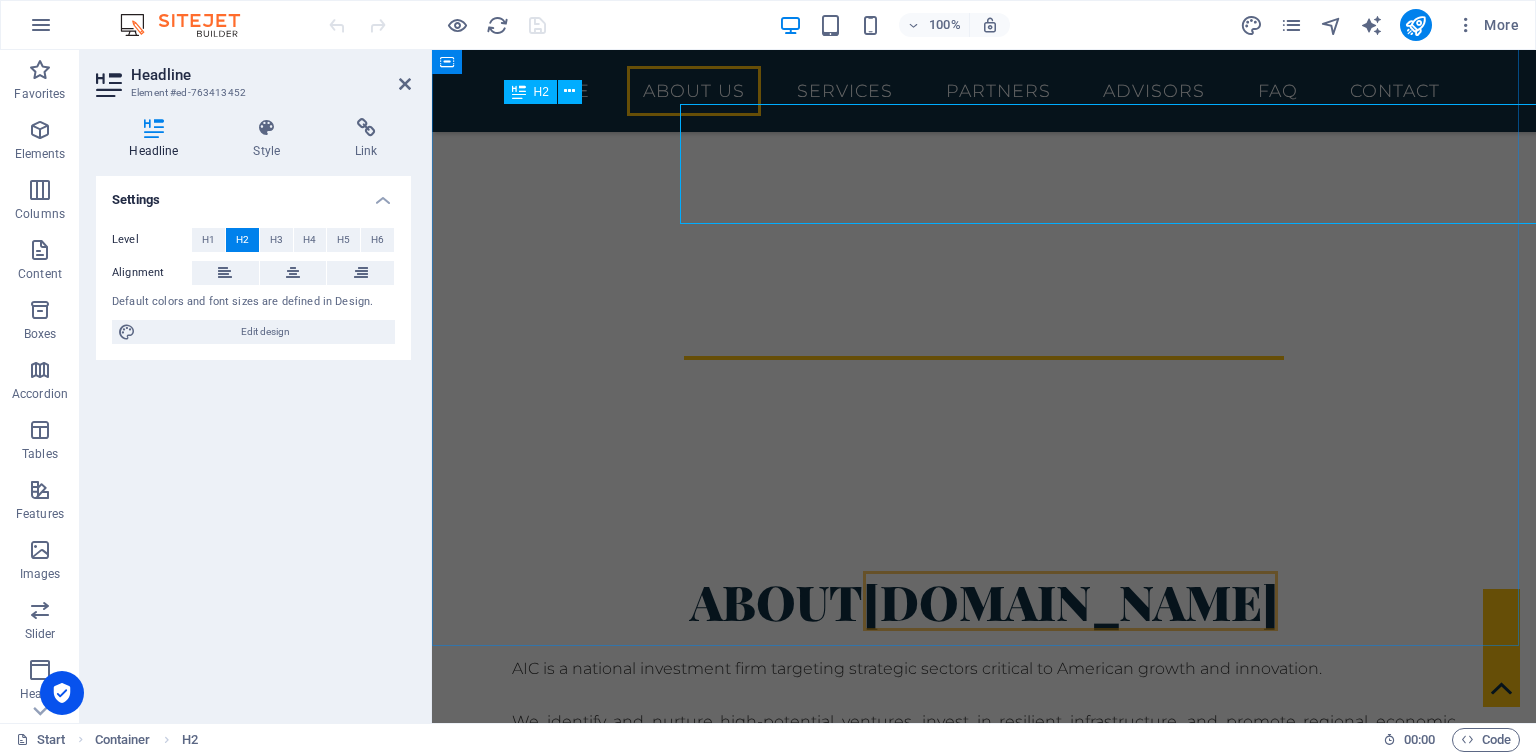 click on "americainvestmentcorp.com" at bounding box center (1070, 601) 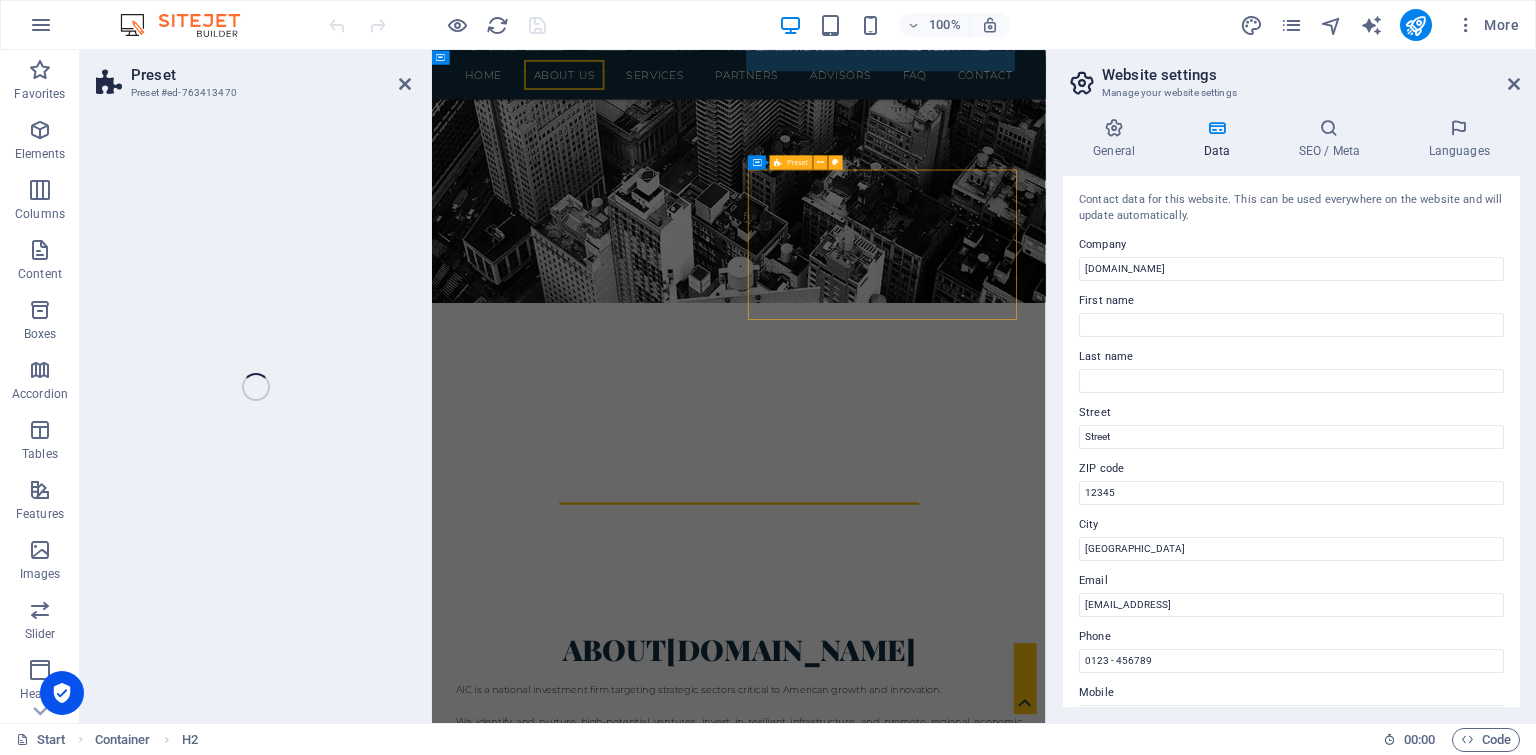 scroll, scrollTop: 1148, scrollLeft: 0, axis: vertical 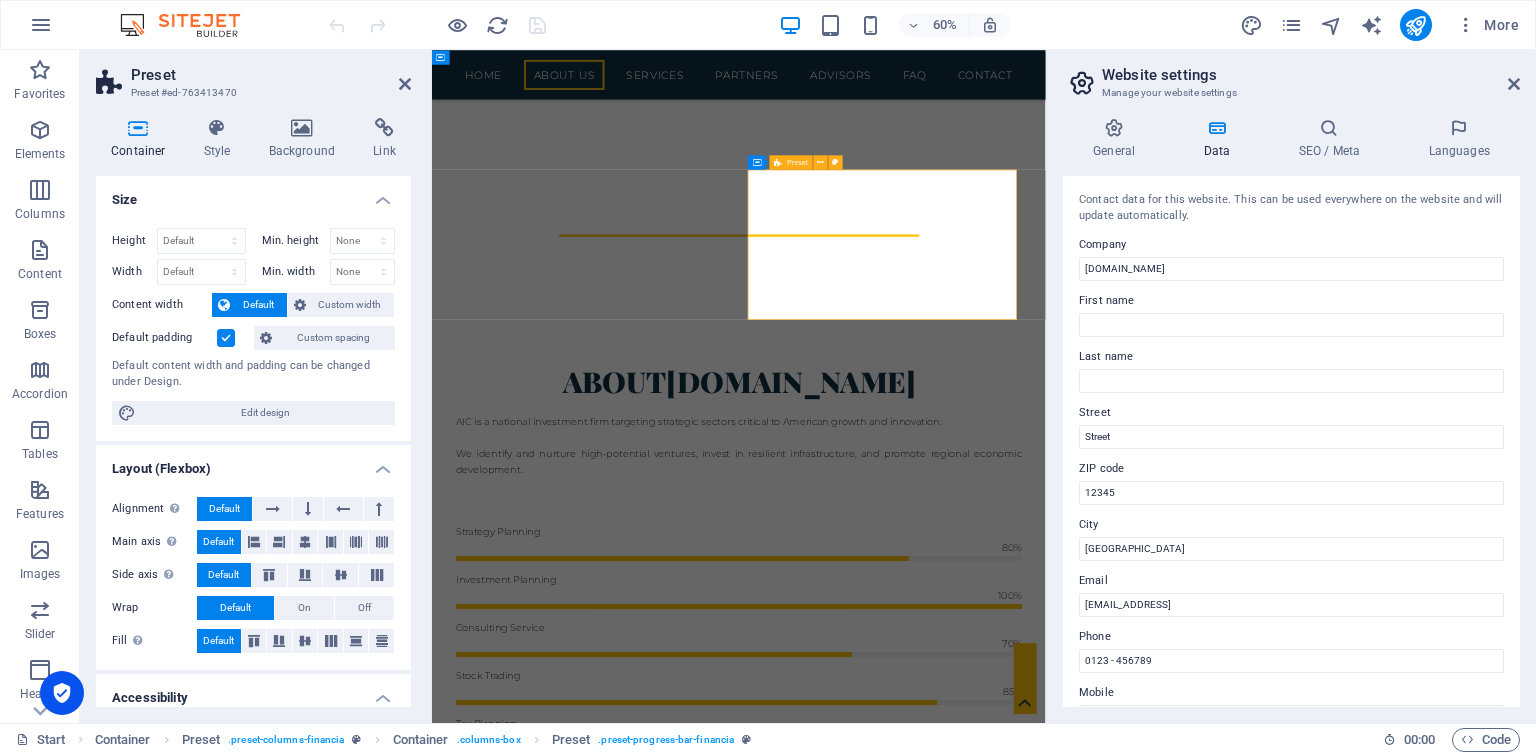 click on "Strategy Planning  80%
Investment Planning  100%
Consulting Service  70%
Stock Trading  85%
Tax Planning 60%" at bounding box center (944, 1030) 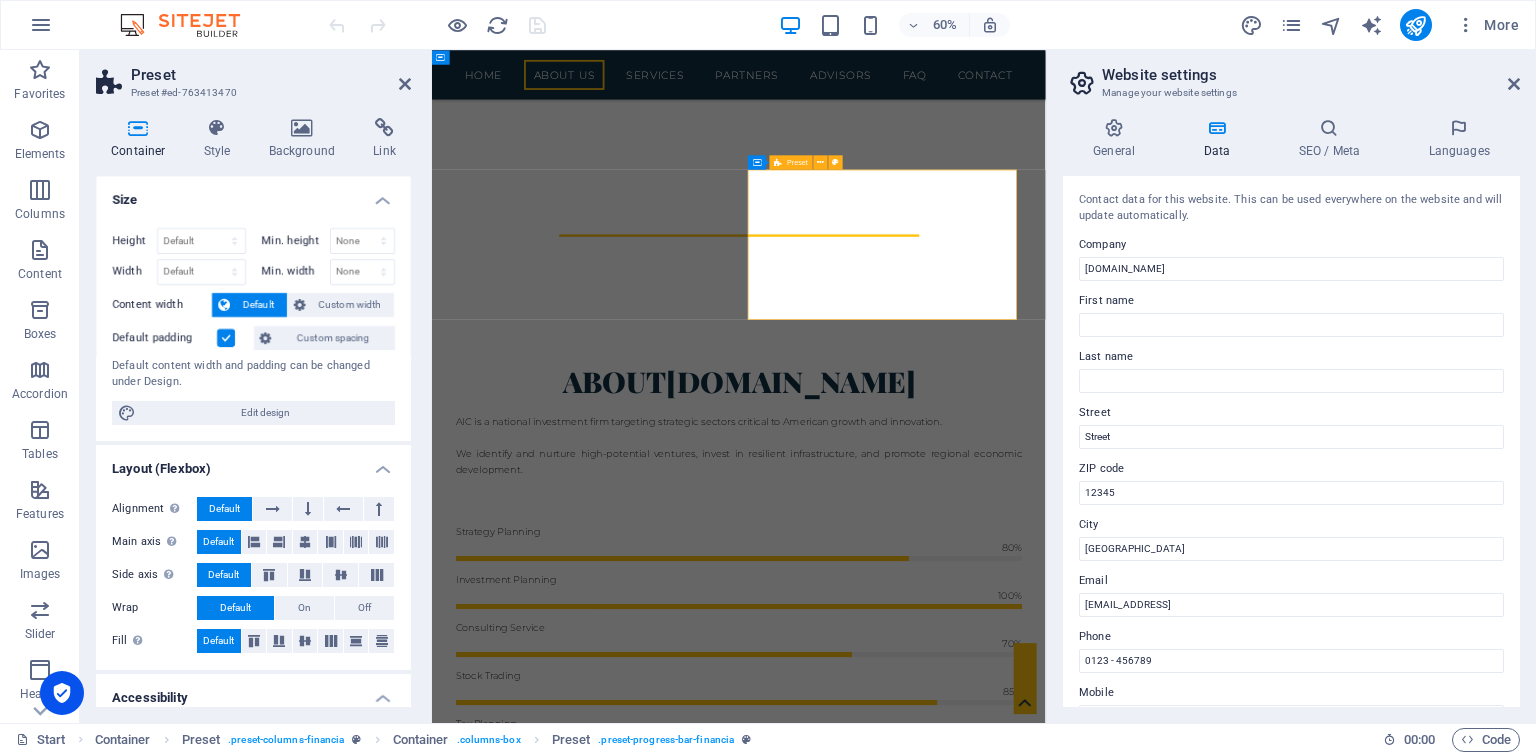 click on "Strategy Planning  80%
Investment Planning  100%
Consulting Service  70%
Stock Trading  85%
Tax Planning 60%" at bounding box center [944, 1030] 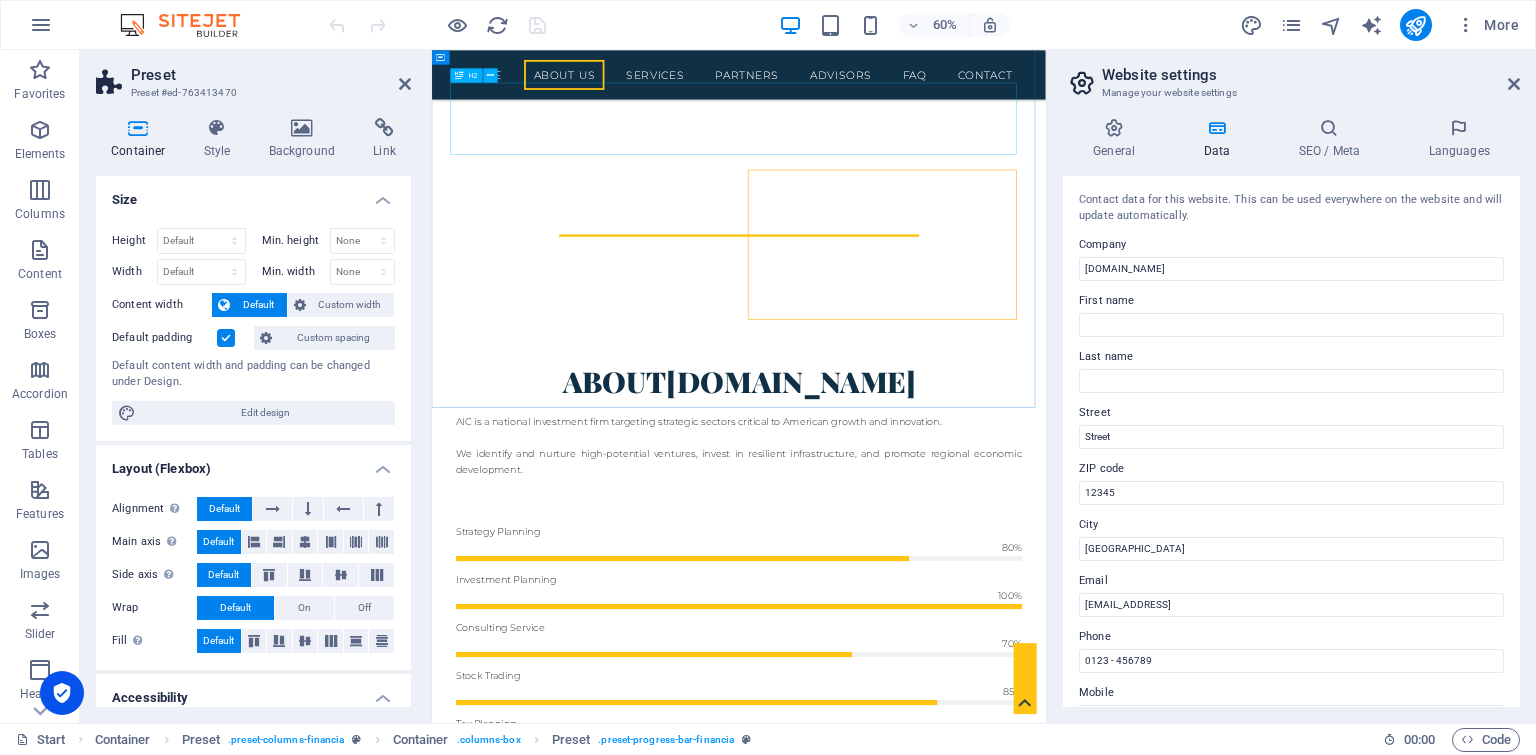 click on "About  americainvestmentcorp.com" at bounding box center [944, 601] 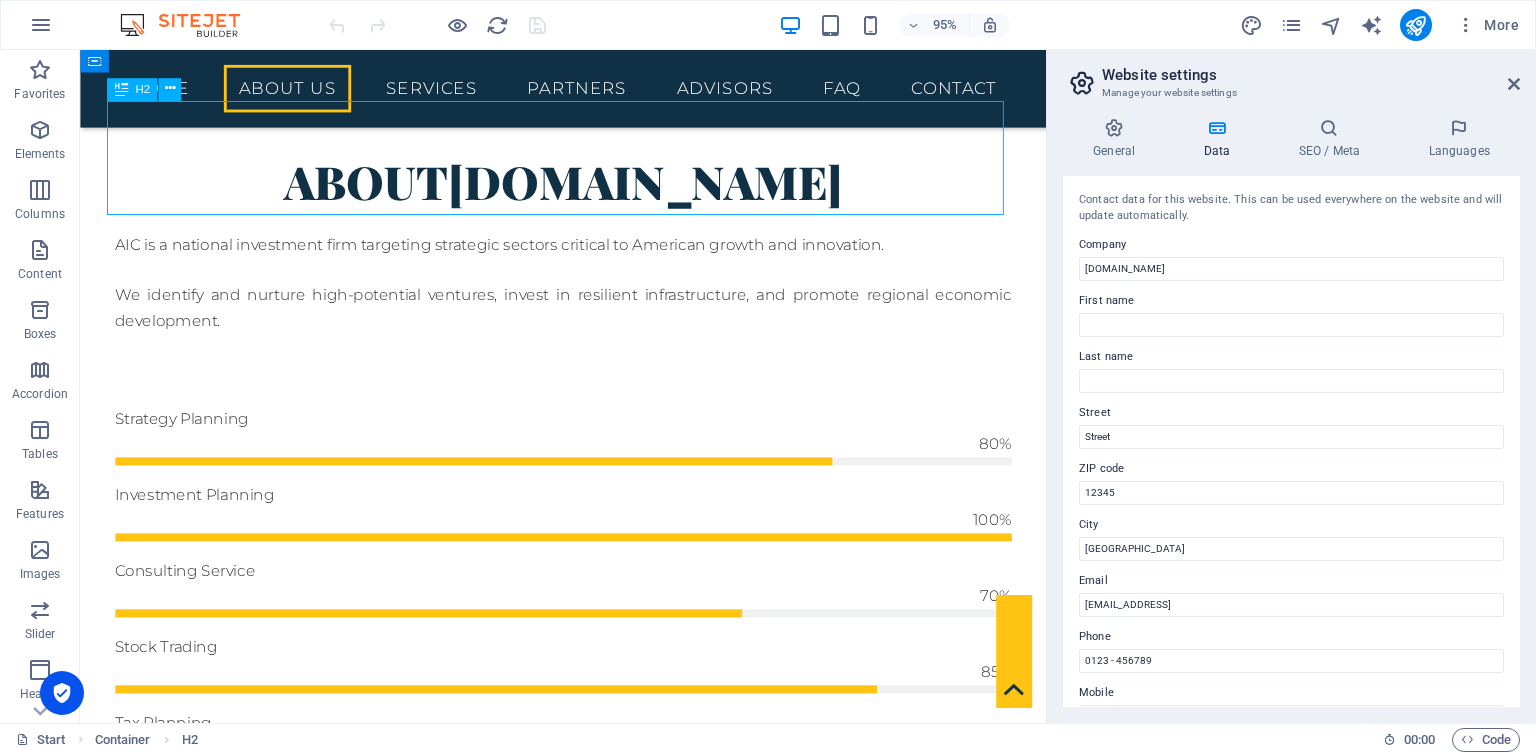 scroll, scrollTop: 735, scrollLeft: 0, axis: vertical 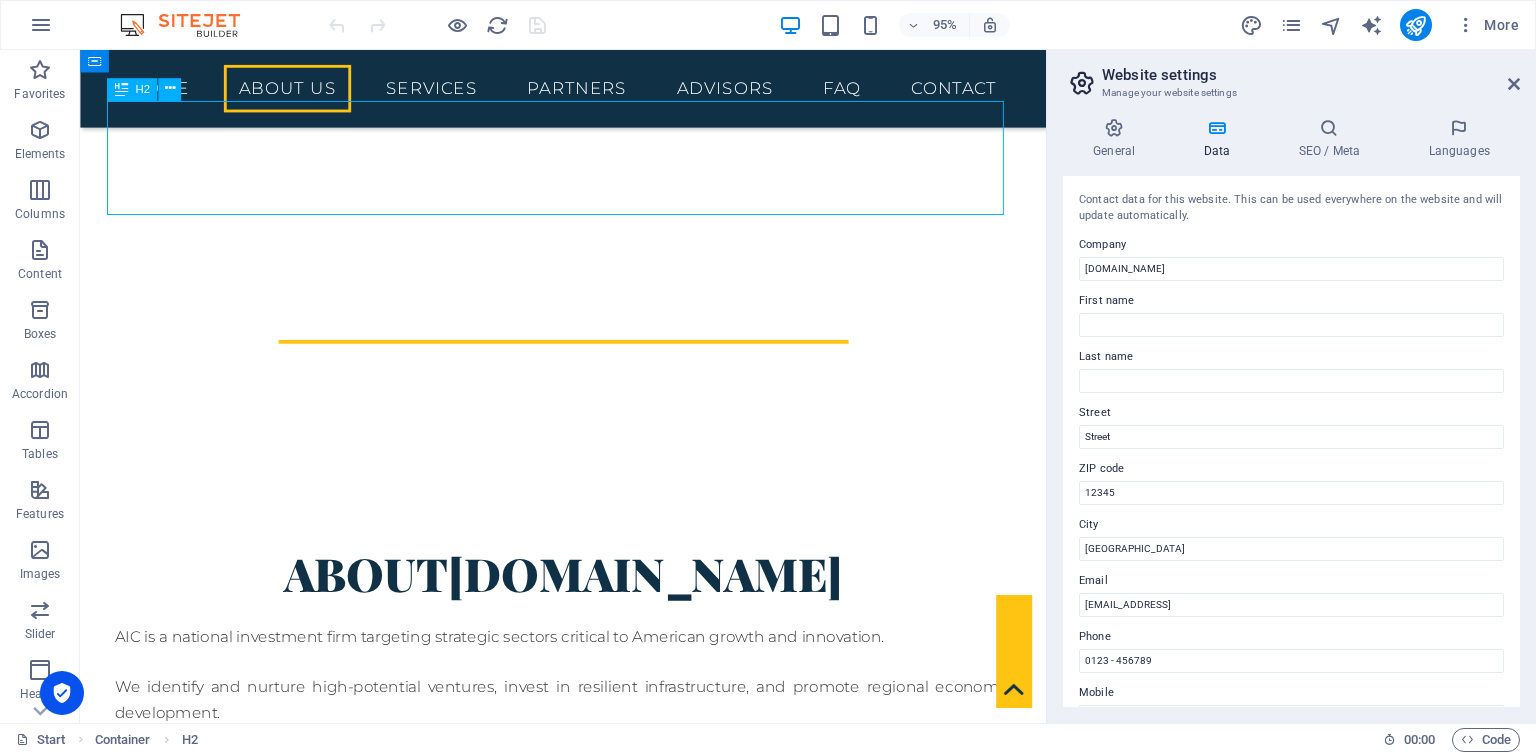 click on "About  americainvestmentcorp.com" at bounding box center [589, 601] 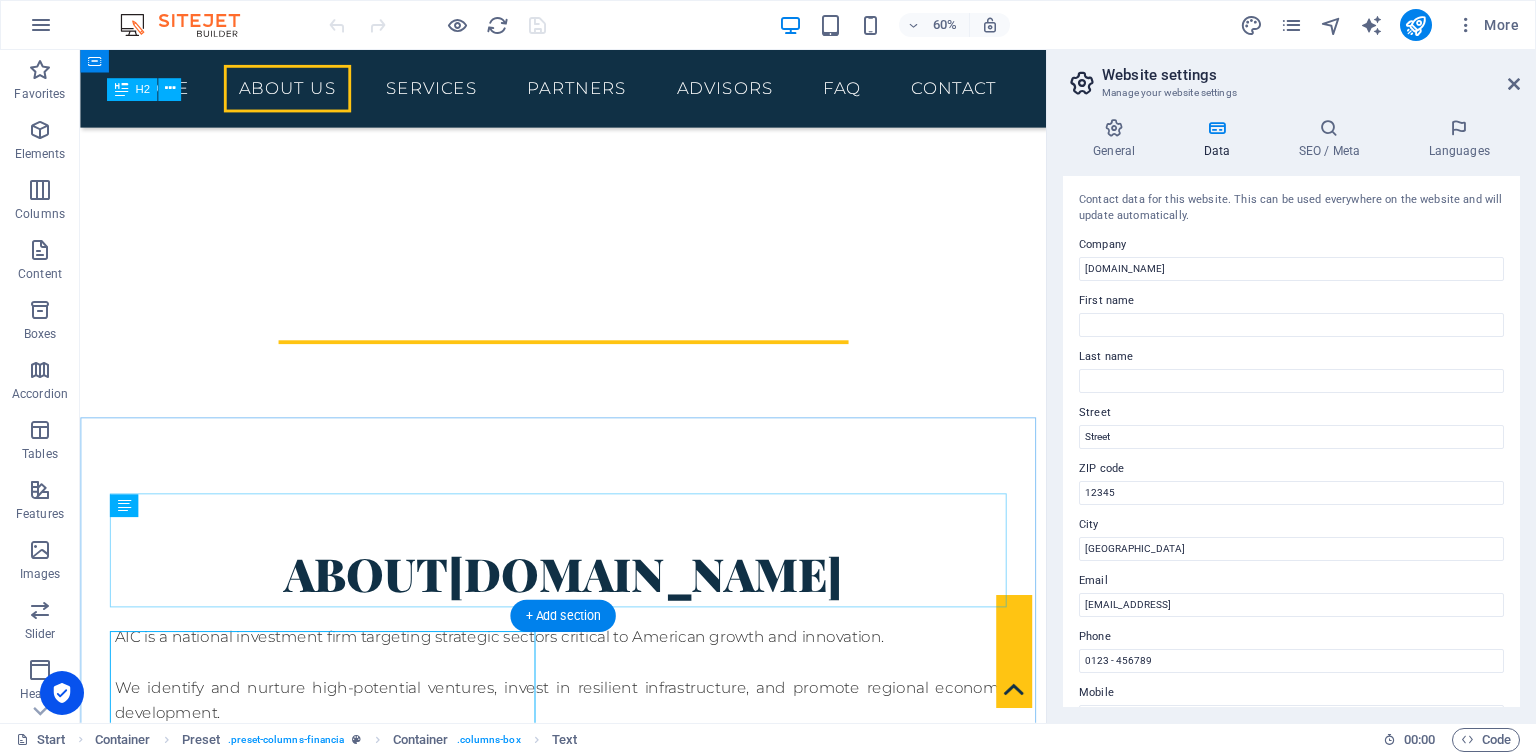 scroll, scrollTop: 735, scrollLeft: 0, axis: vertical 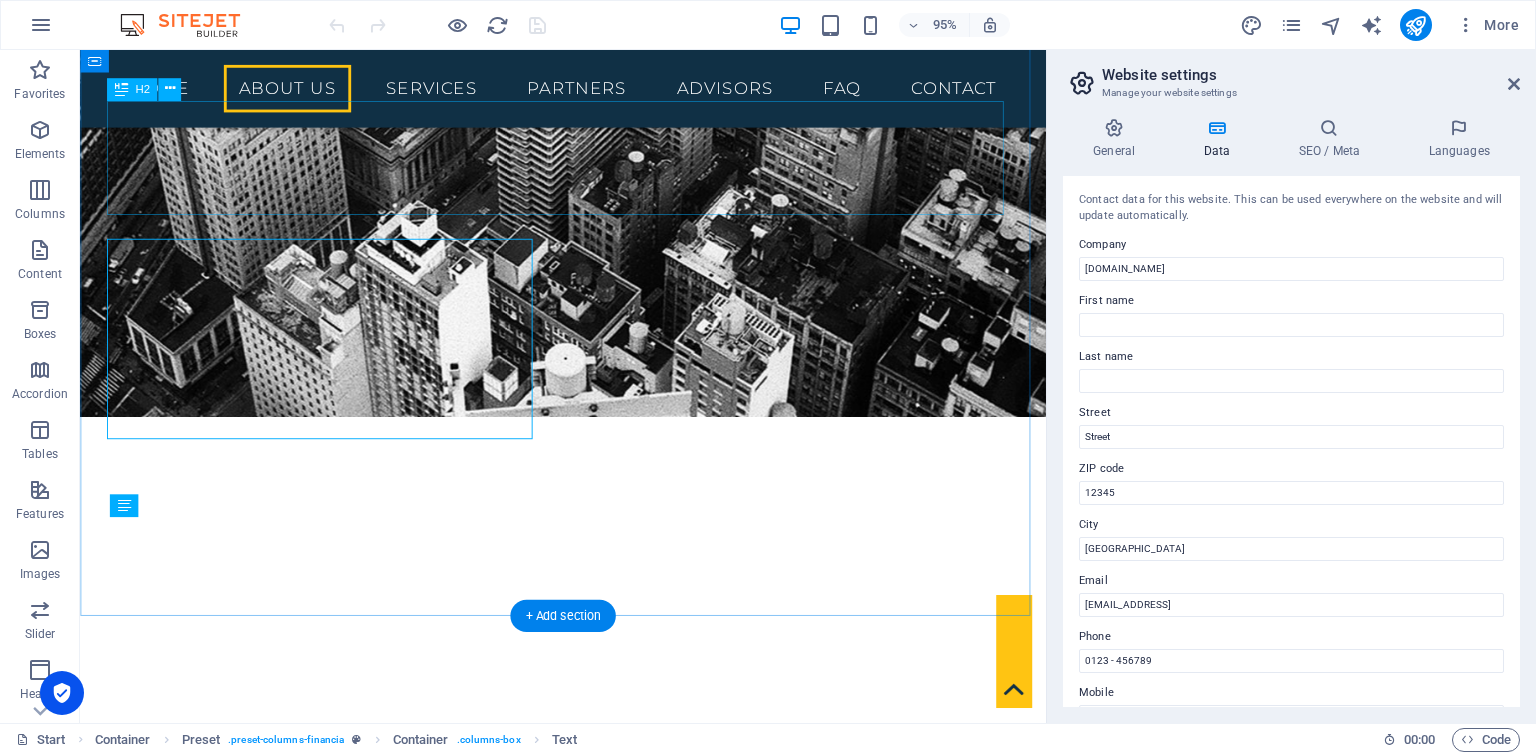 click on "About  americainvestmentcorp.com" at bounding box center [589, 1014] 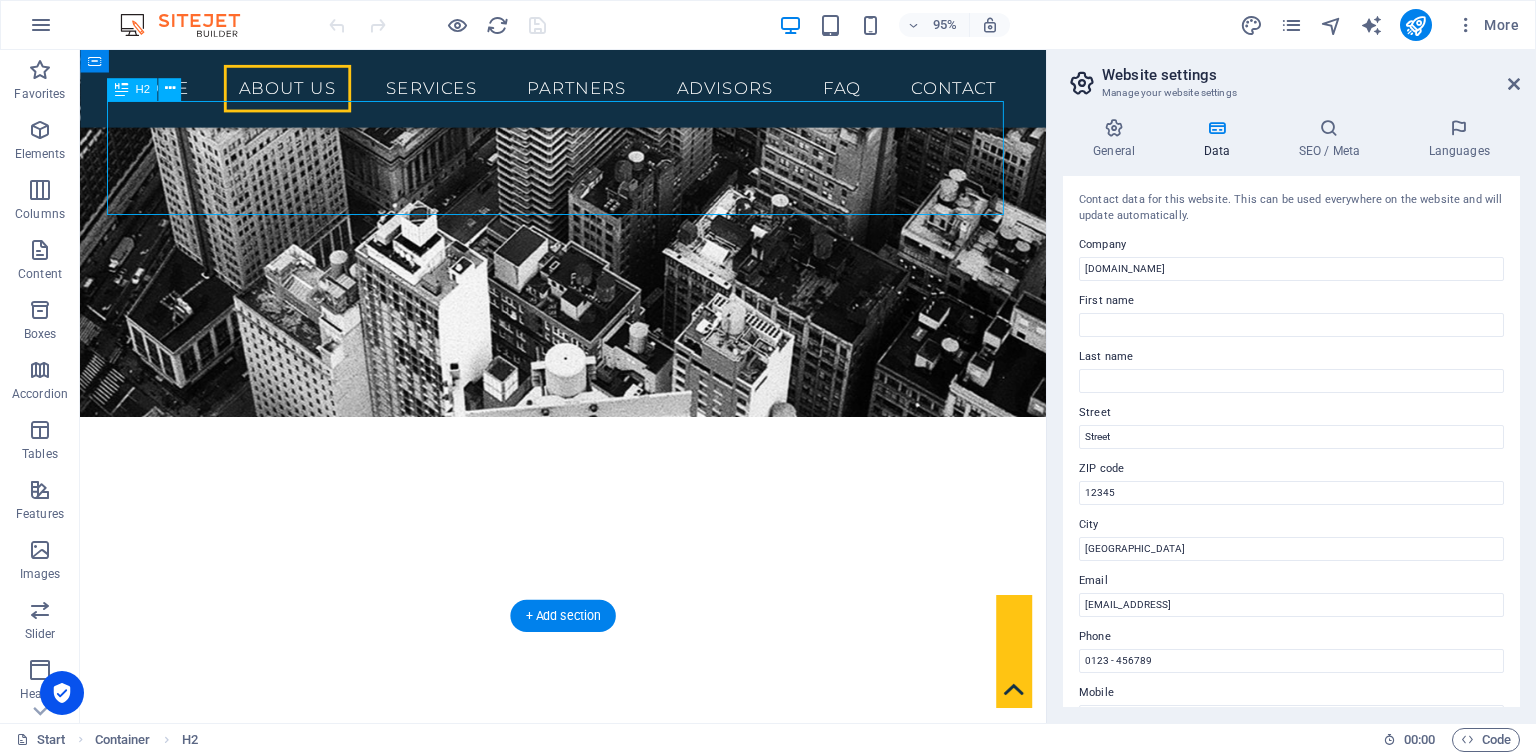 click on "About  americainvestmentcorp.com" at bounding box center (589, 1014) 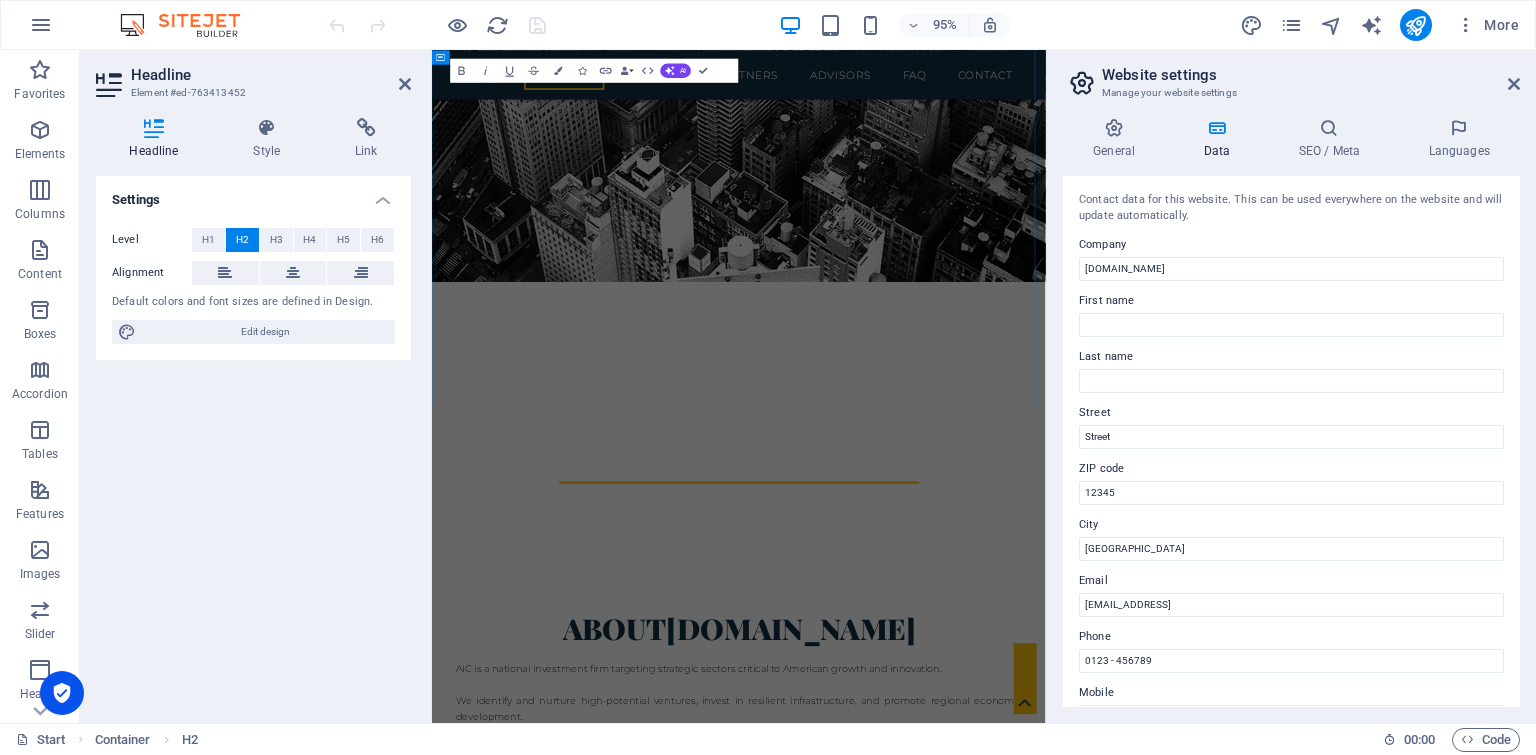 scroll, scrollTop: 1148, scrollLeft: 0, axis: vertical 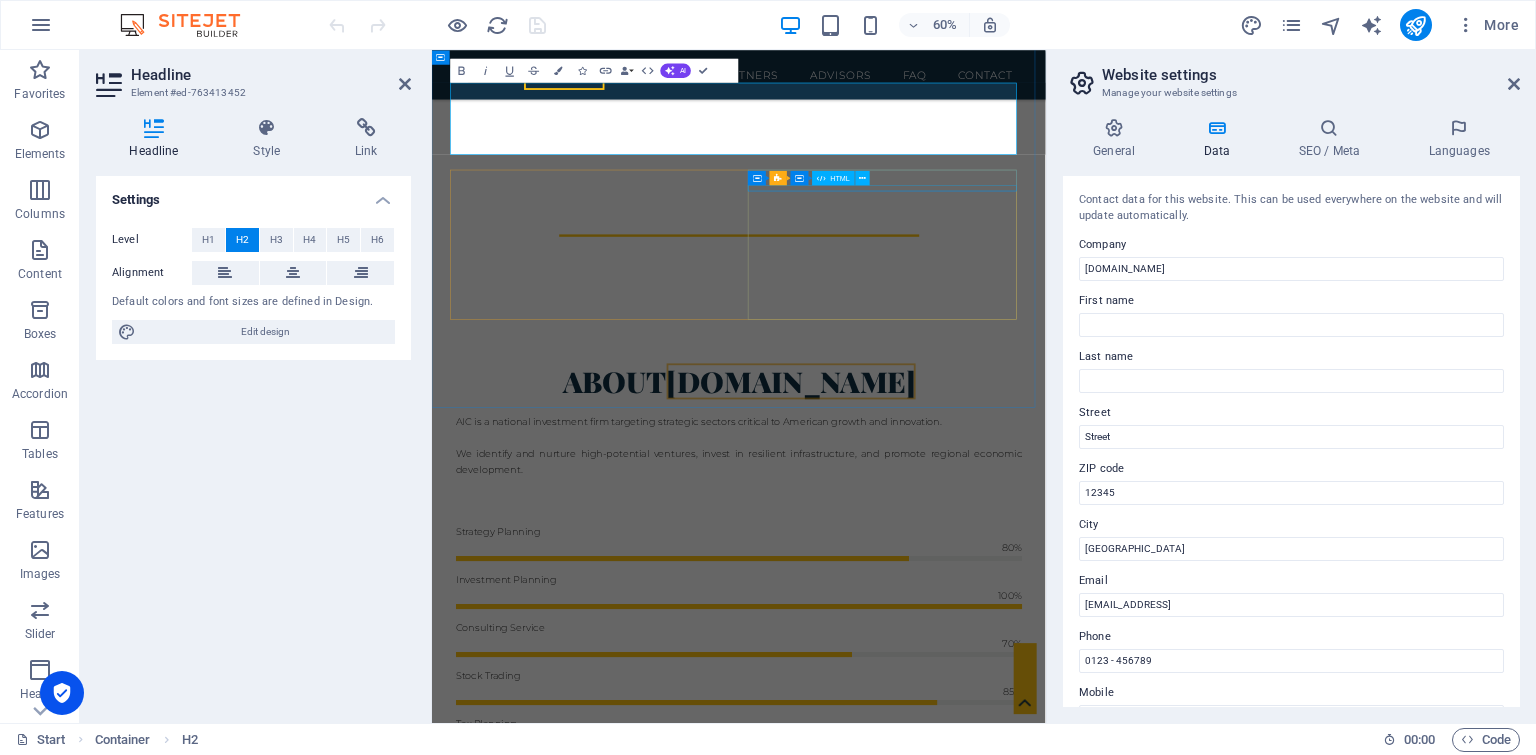 click at bounding box center (944, 897) 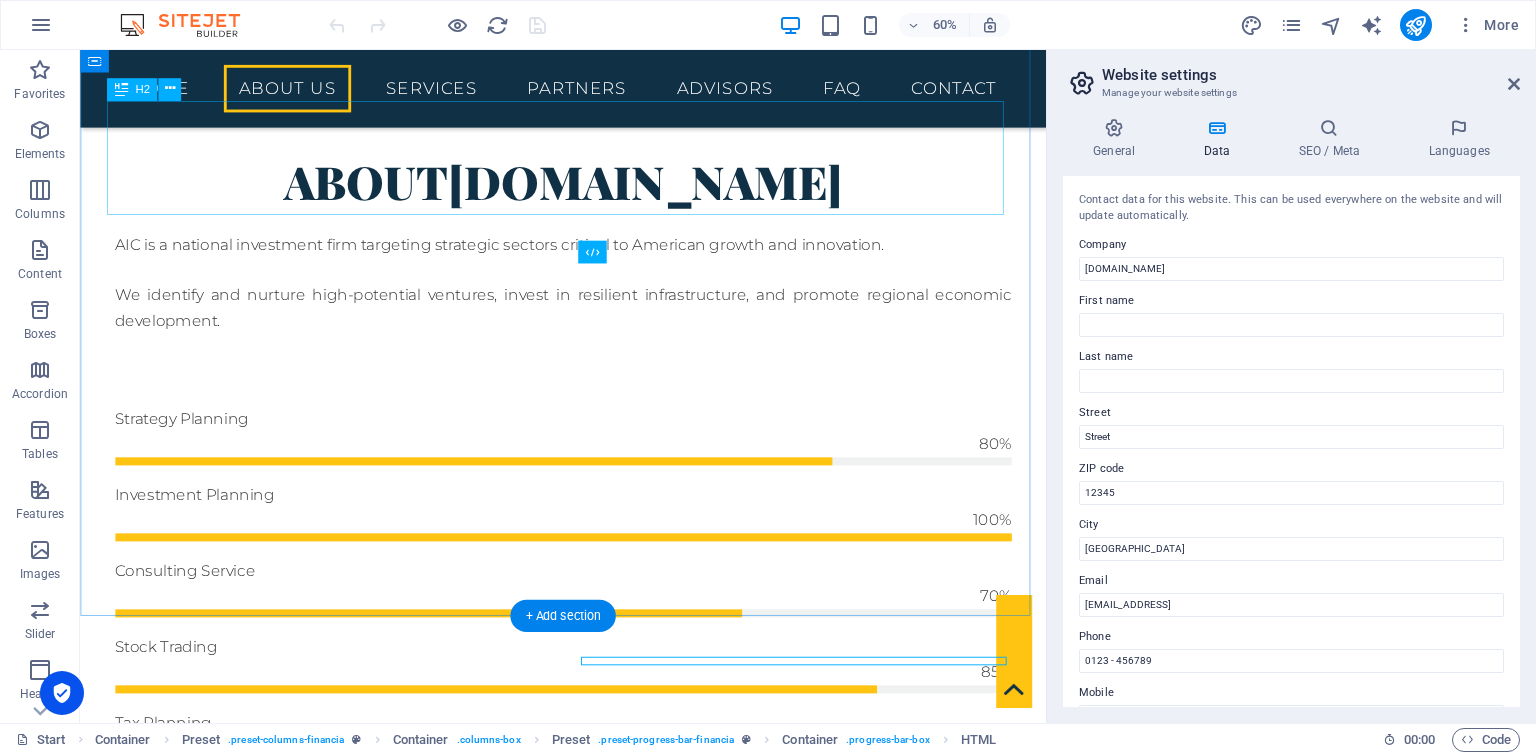 scroll, scrollTop: 735, scrollLeft: 0, axis: vertical 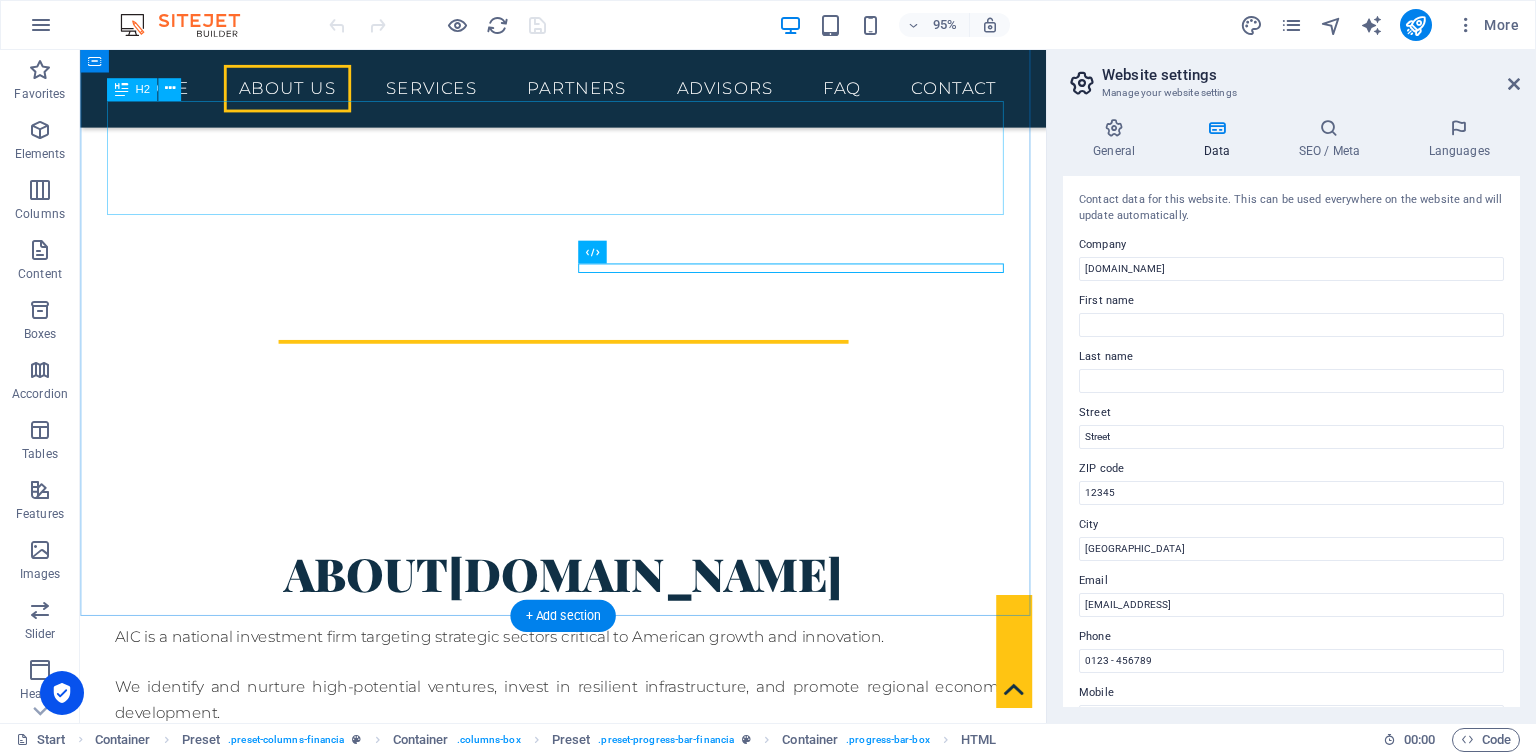 click on "About  americainvestmentcorp.com" at bounding box center (589, 601) 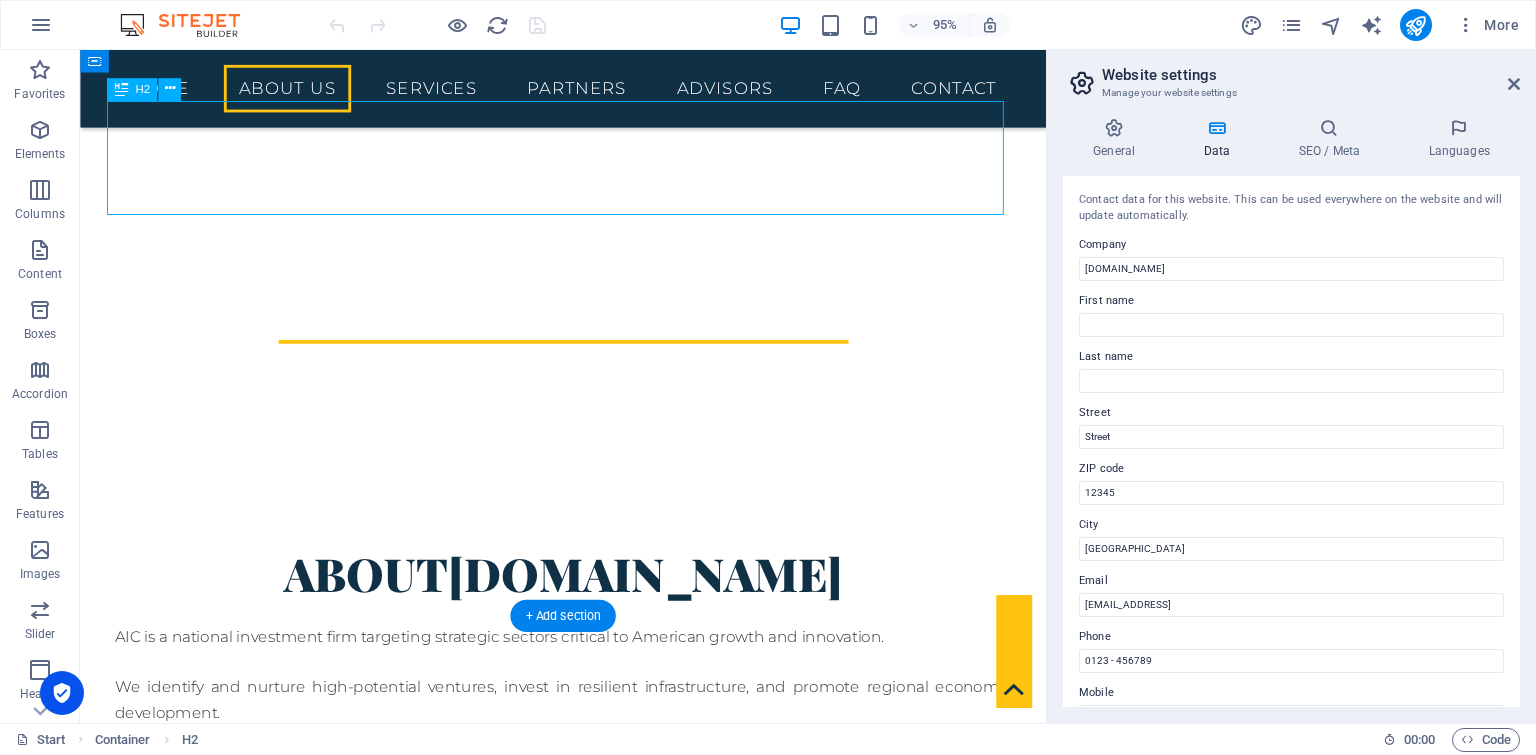 click on "About  americainvestmentcorp.com" at bounding box center (589, 601) 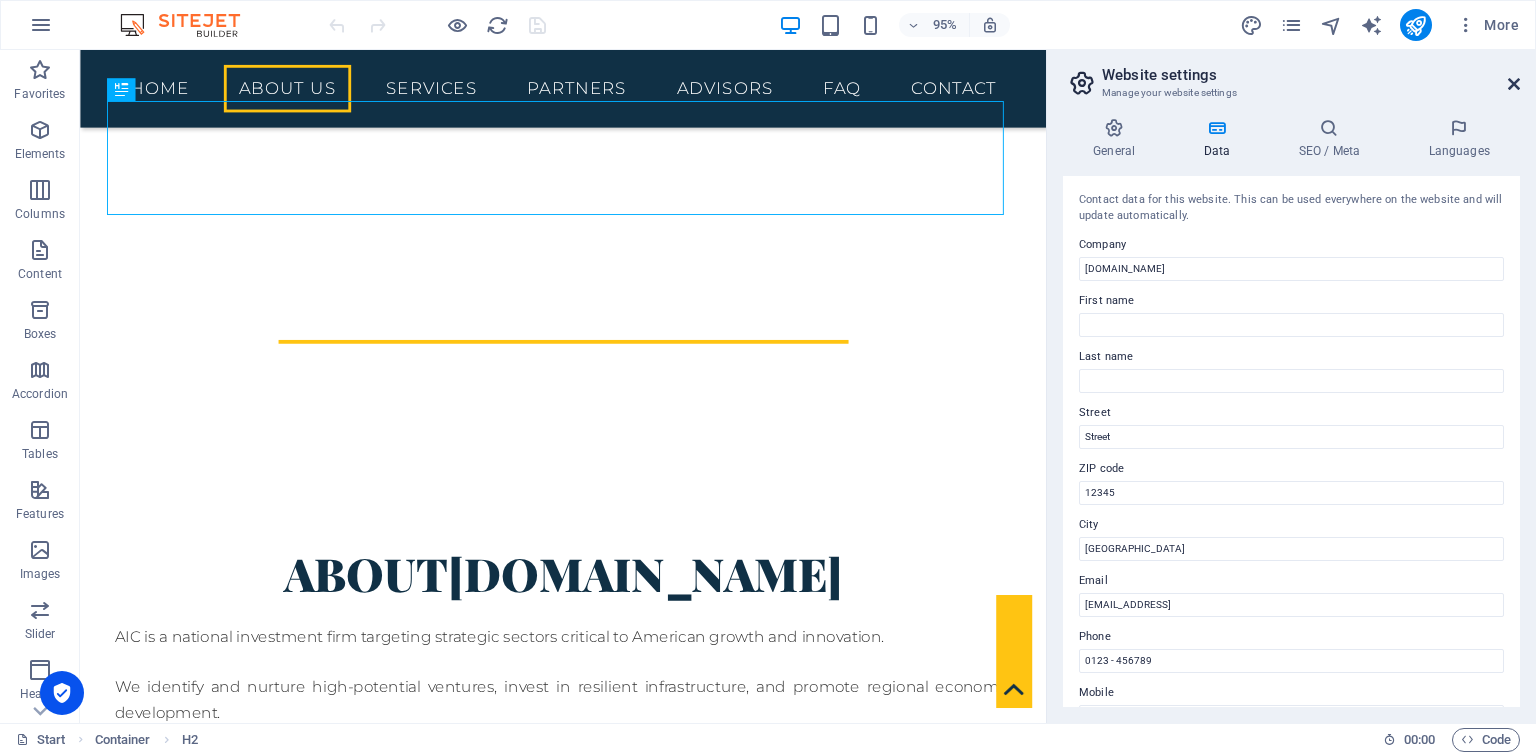 click at bounding box center [1514, 84] 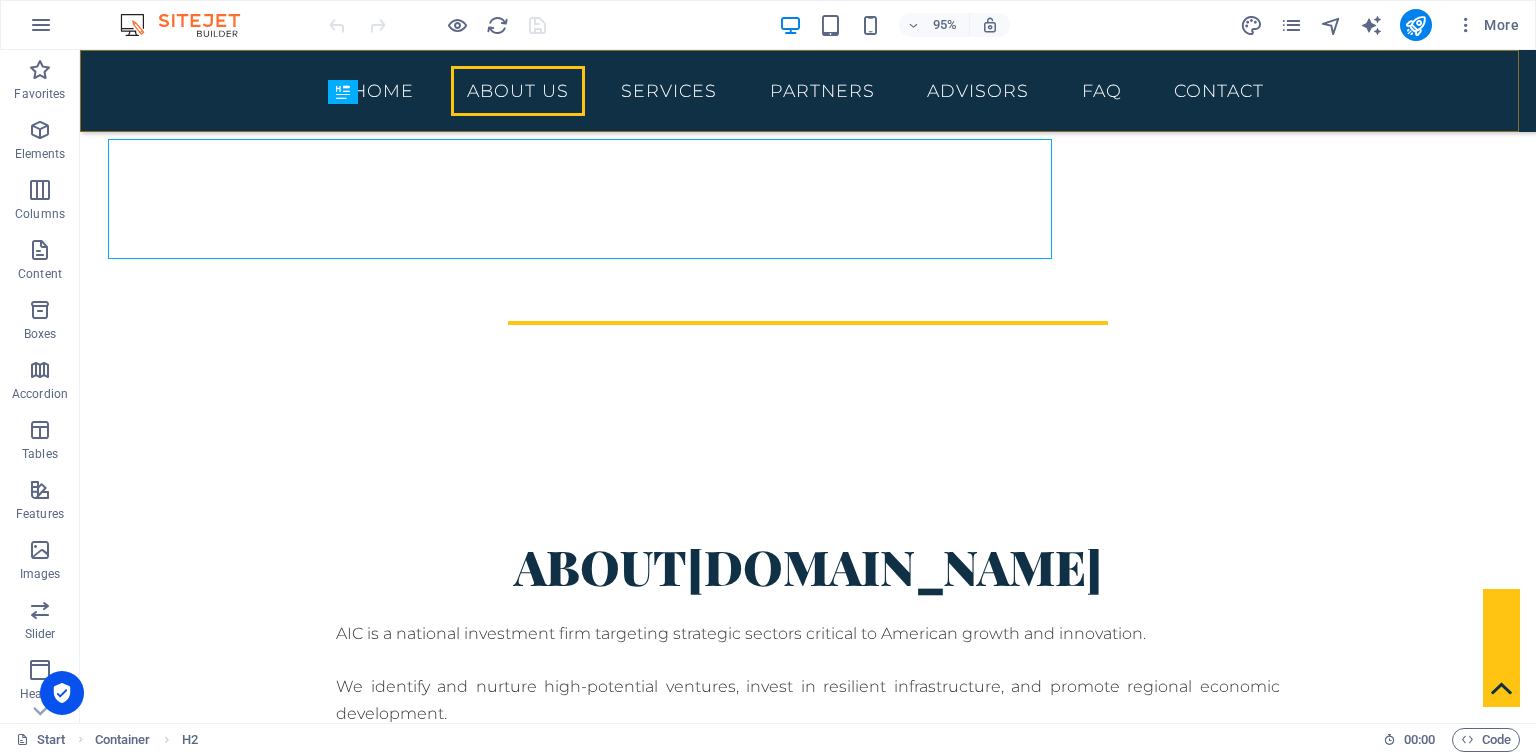 scroll, scrollTop: 700, scrollLeft: 0, axis: vertical 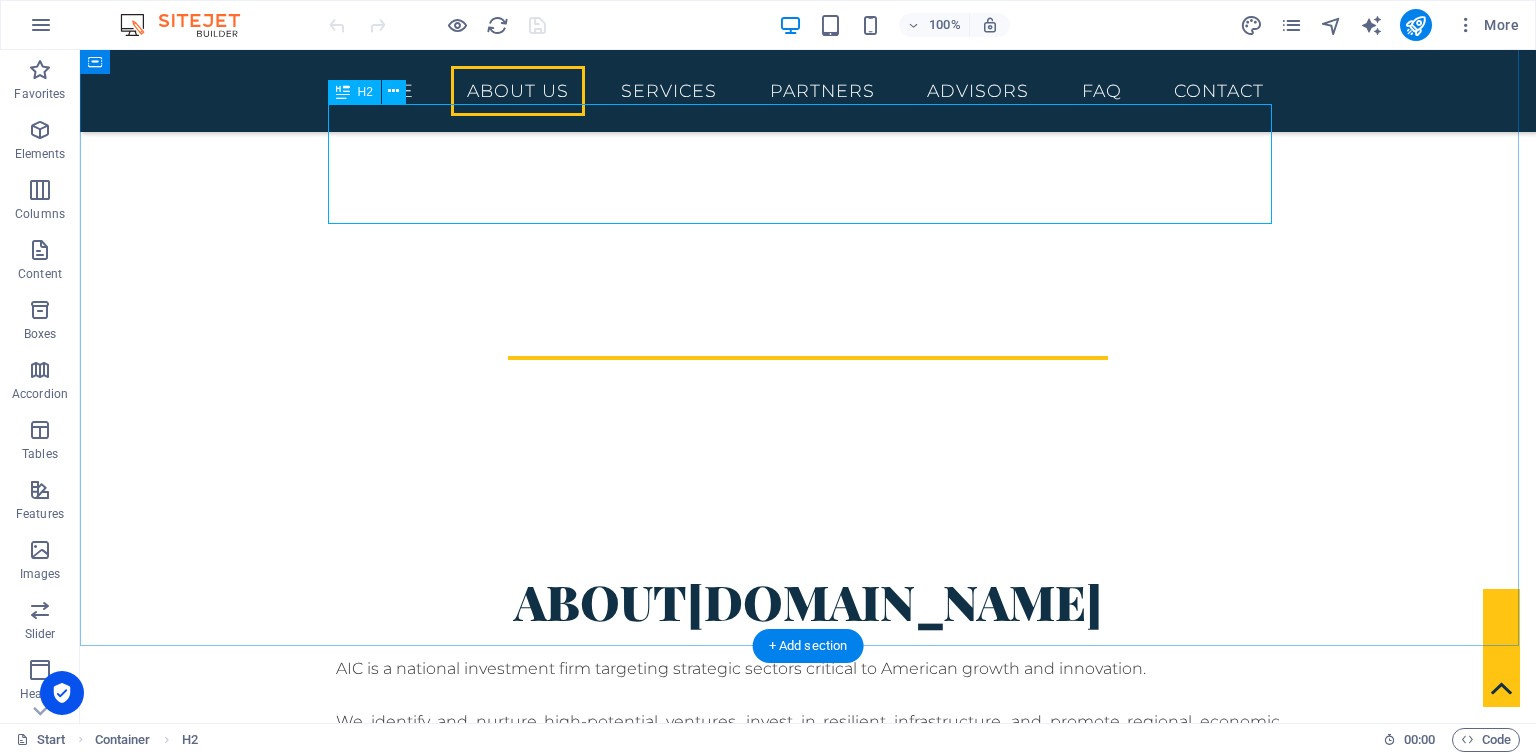 click on "About  americainvestmentcorp.com" at bounding box center [808, 601] 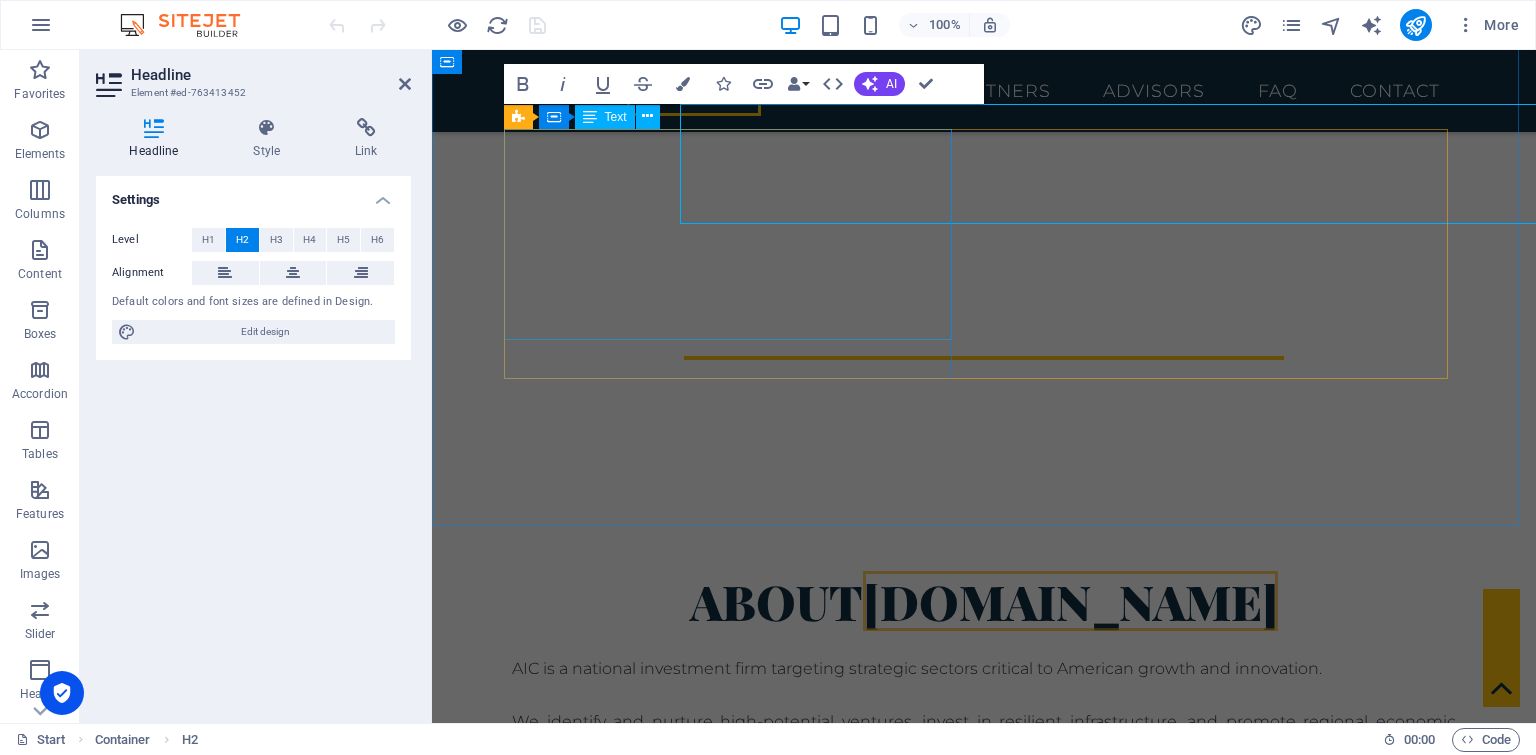 click on "americainvestmentcorp.com" at bounding box center (1070, 601) 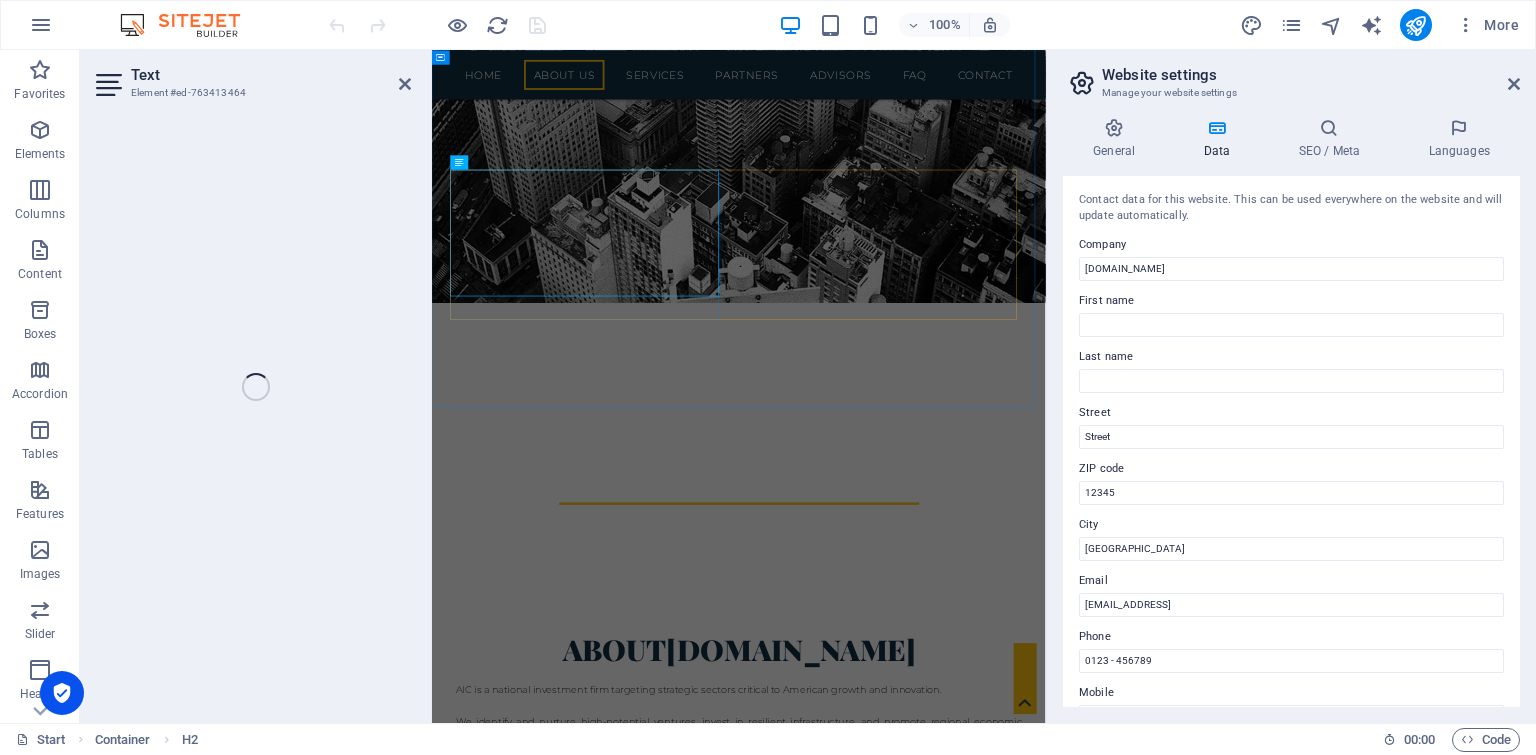 scroll, scrollTop: 1148, scrollLeft: 0, axis: vertical 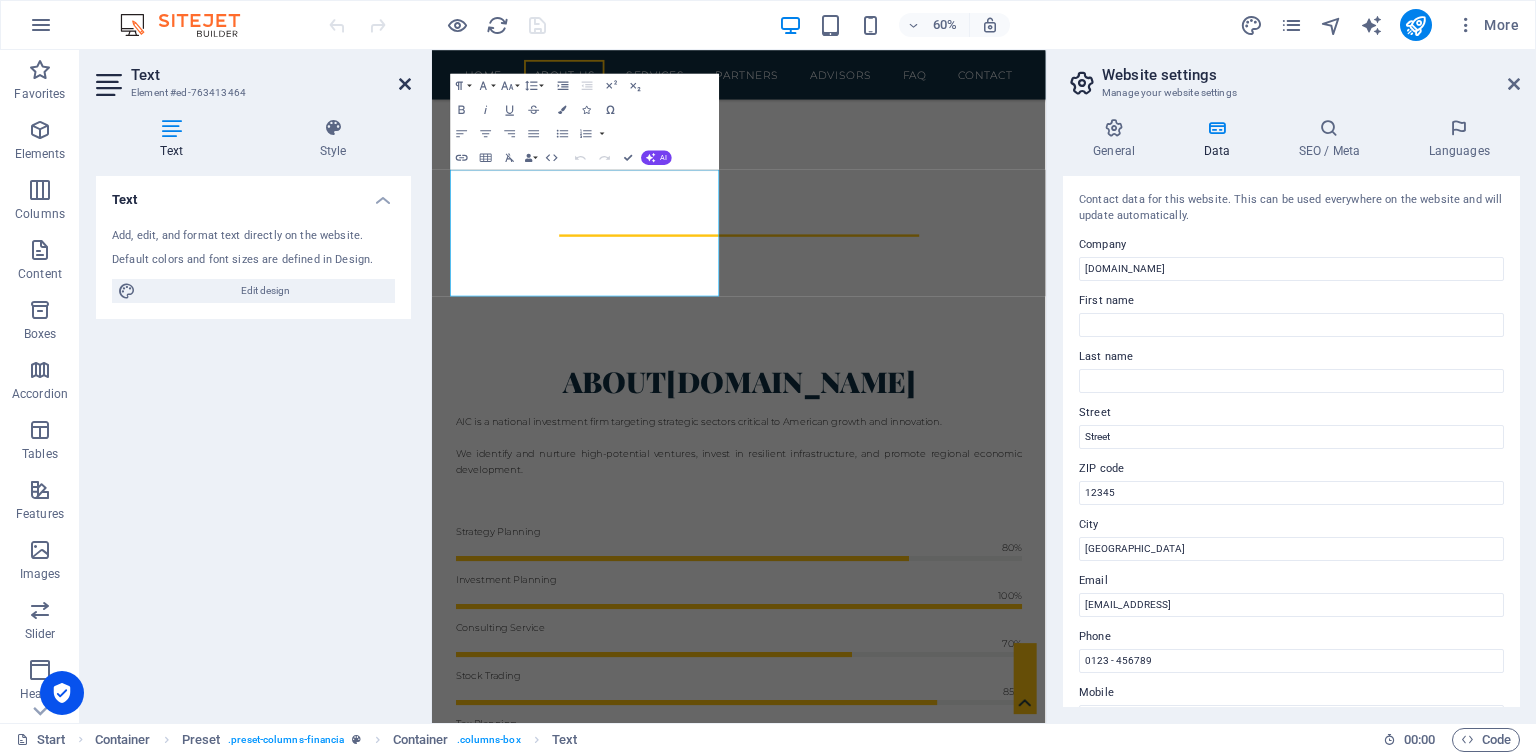 drag, startPoint x: 402, startPoint y: 81, endPoint x: 339, endPoint y: 31, distance: 80.43009 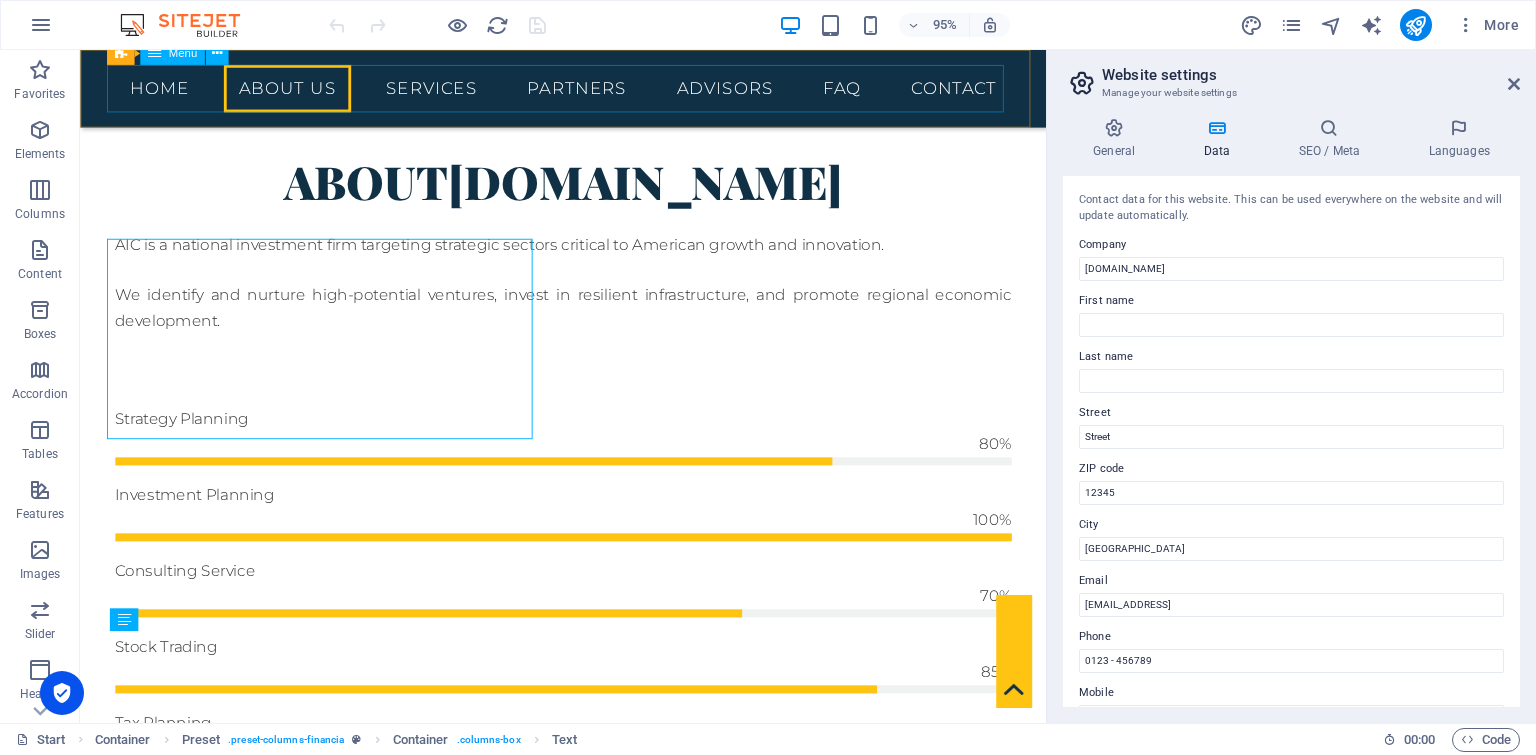 scroll, scrollTop: 735, scrollLeft: 0, axis: vertical 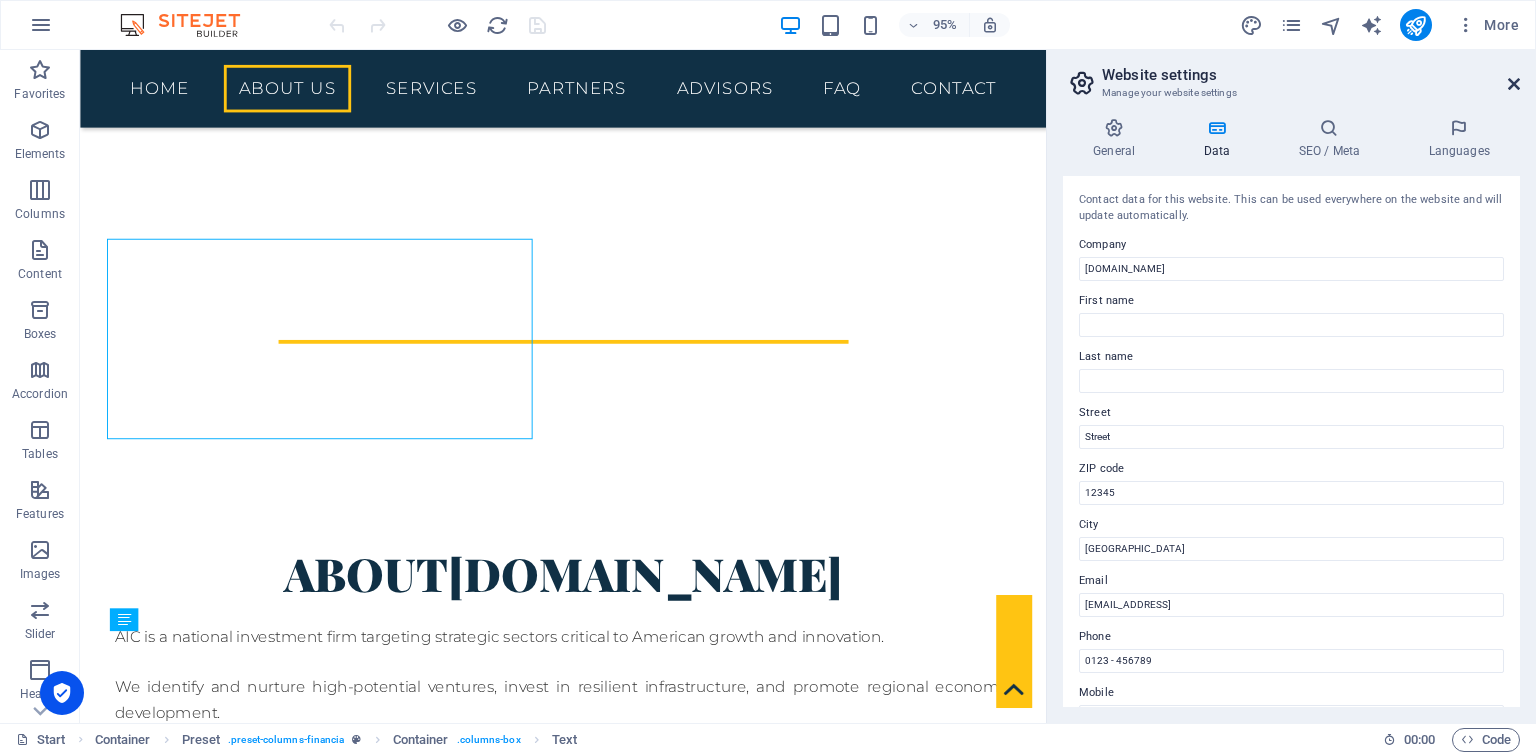 click at bounding box center (1514, 84) 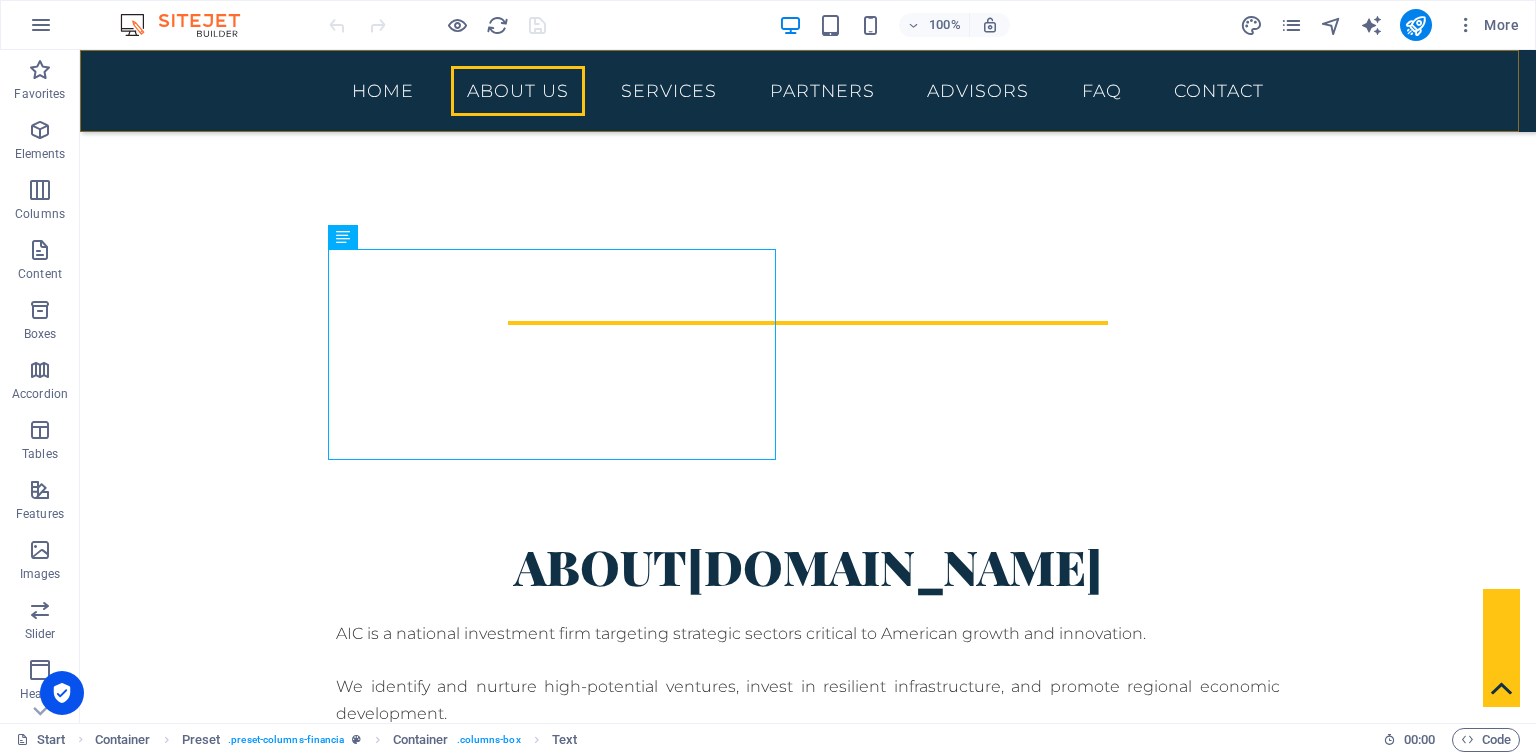 scroll, scrollTop: 700, scrollLeft: 0, axis: vertical 